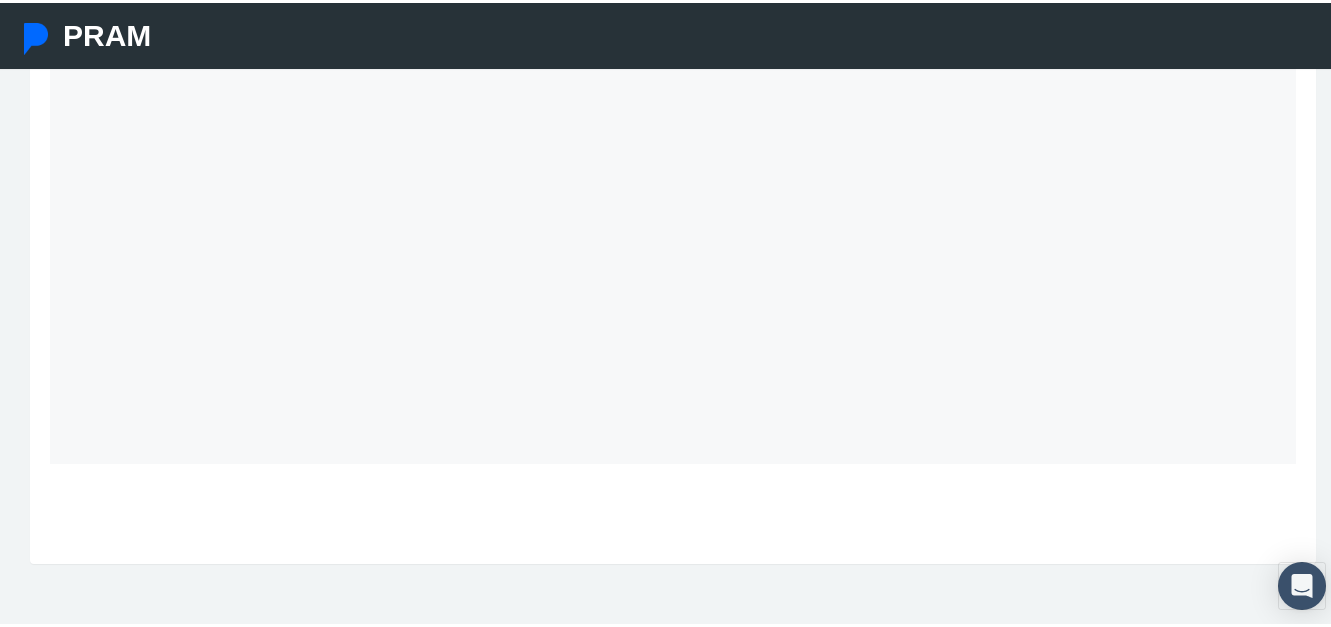 scroll, scrollTop: 0, scrollLeft: 0, axis: both 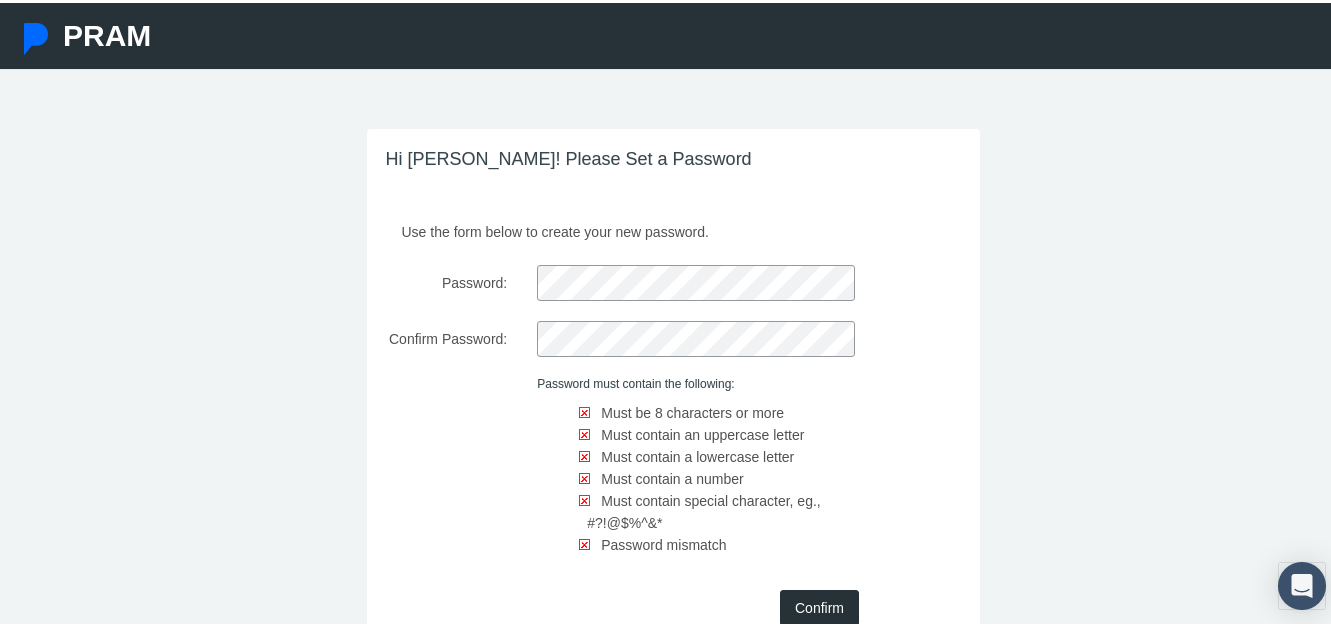 click on "Password:" at bounding box center (673, 280) 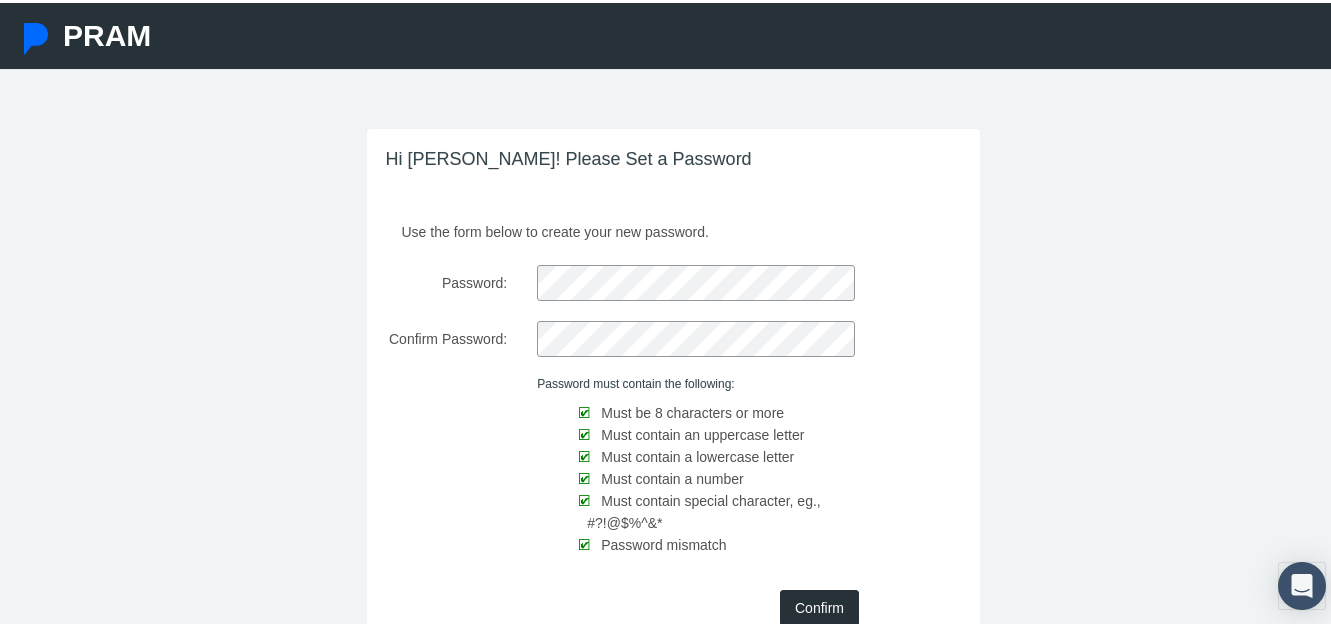 click on "Confirm" at bounding box center (819, 605) 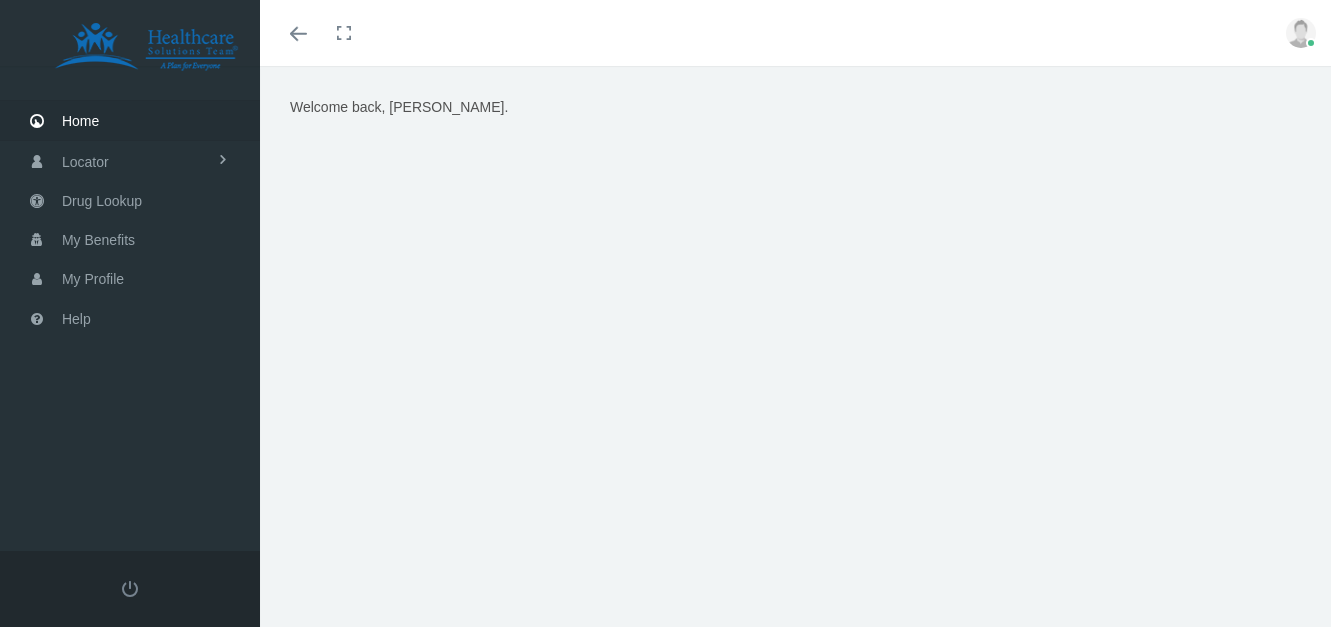 scroll, scrollTop: 0, scrollLeft: 0, axis: both 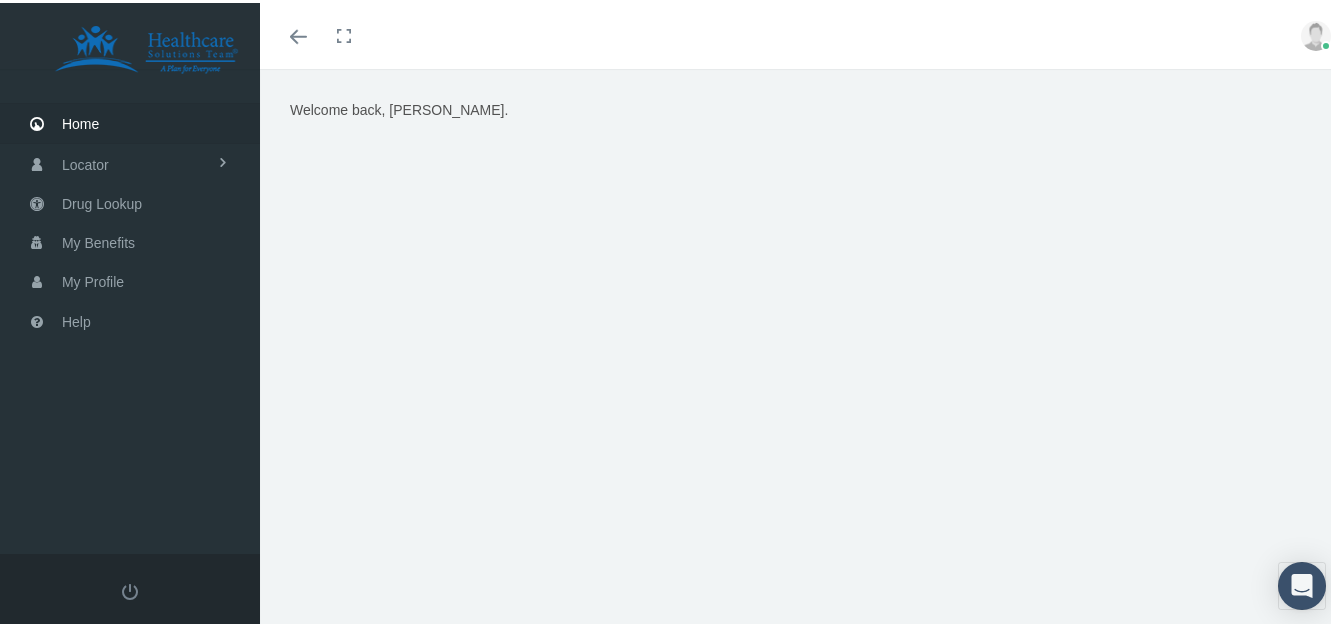 click on "Home" at bounding box center [80, 121] 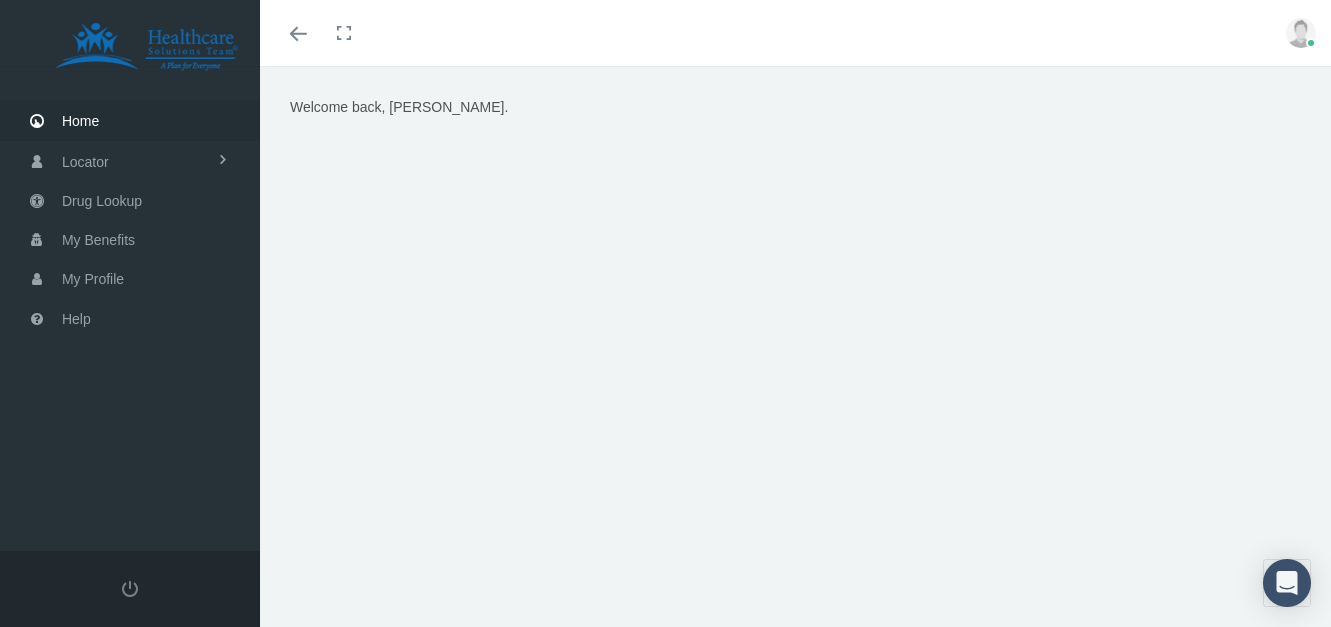 scroll, scrollTop: 0, scrollLeft: 0, axis: both 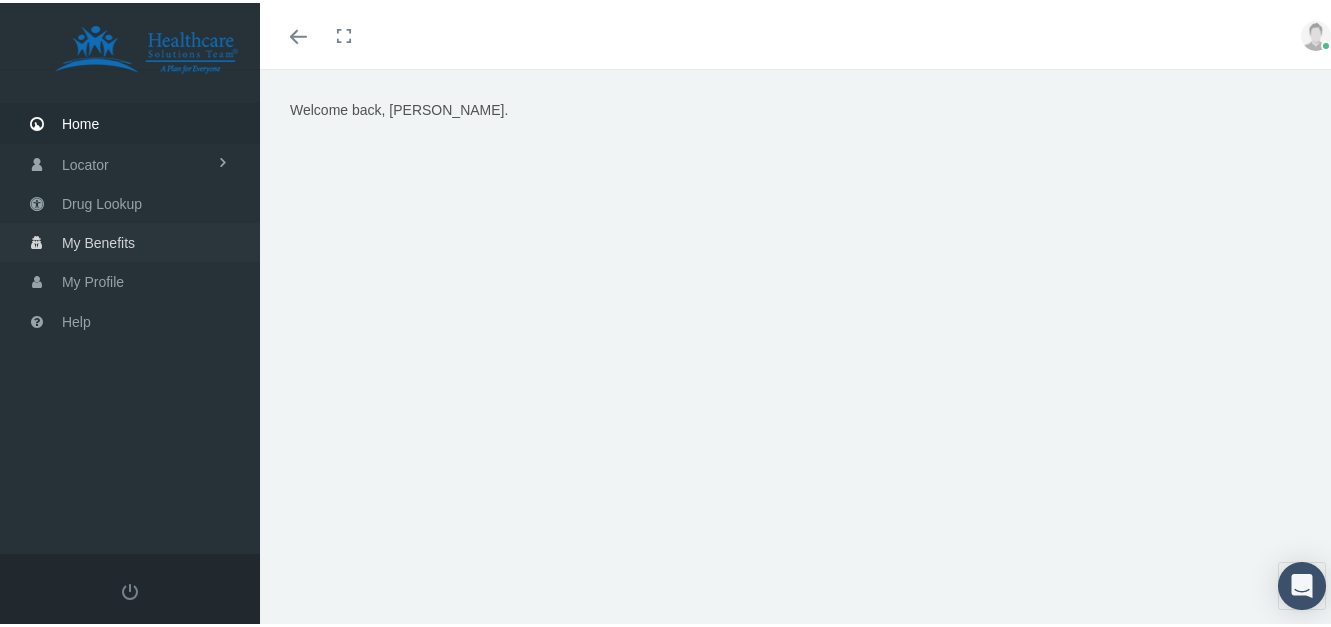 click on "My Benefits" at bounding box center (98, 240) 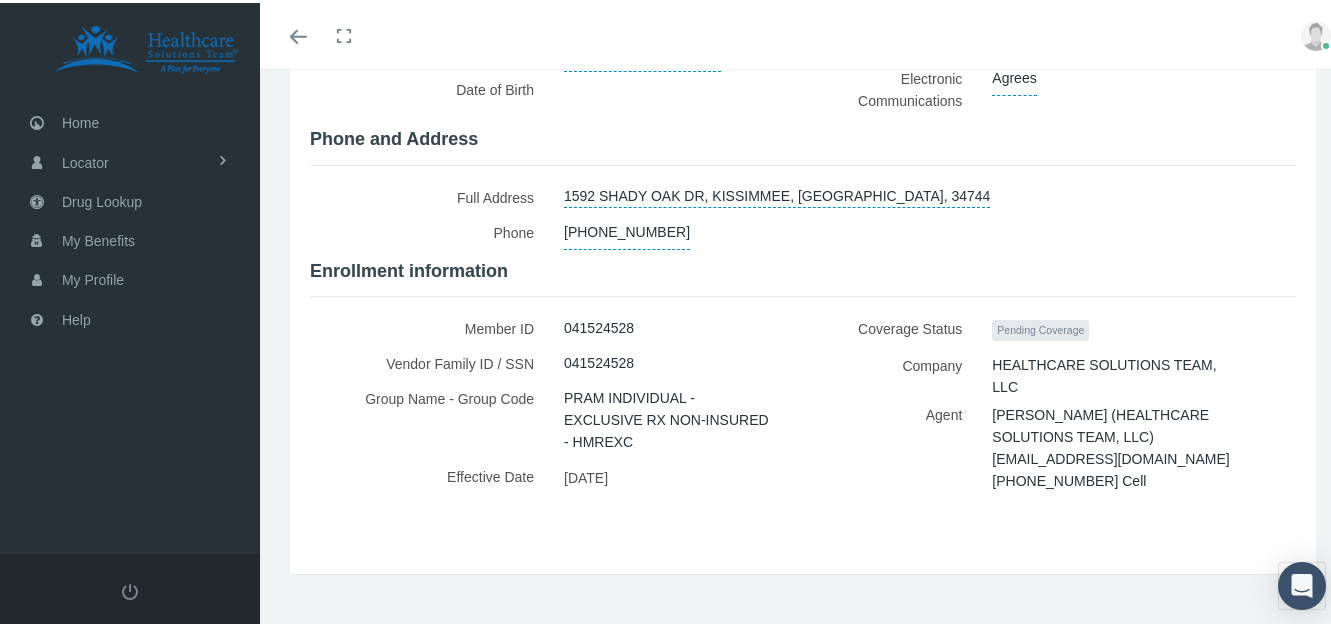 scroll, scrollTop: 350, scrollLeft: 0, axis: vertical 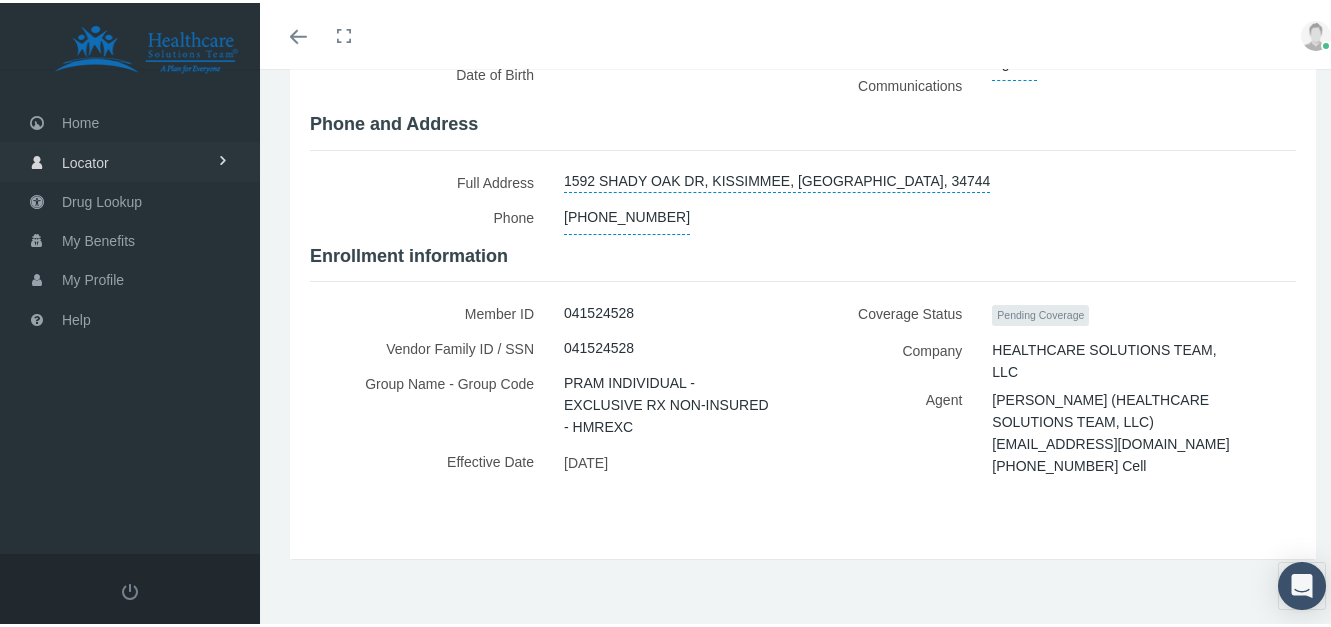 click on "Locator" at bounding box center [85, 160] 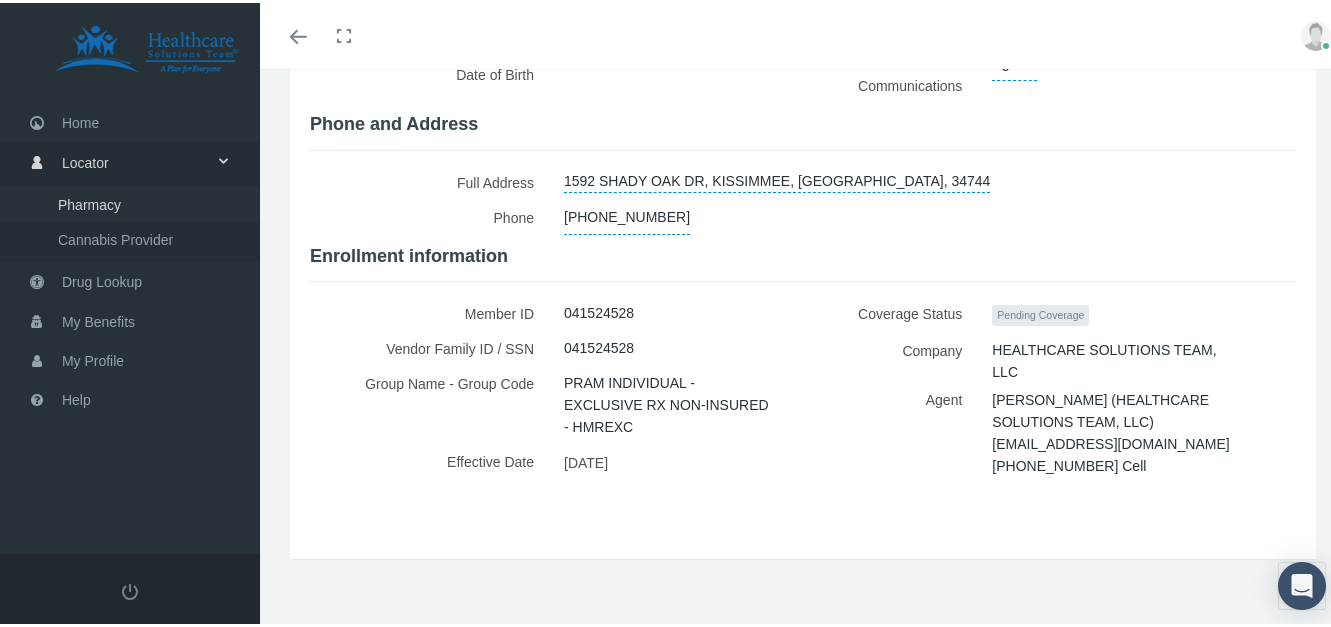 click on "Pharmacy" at bounding box center [89, 202] 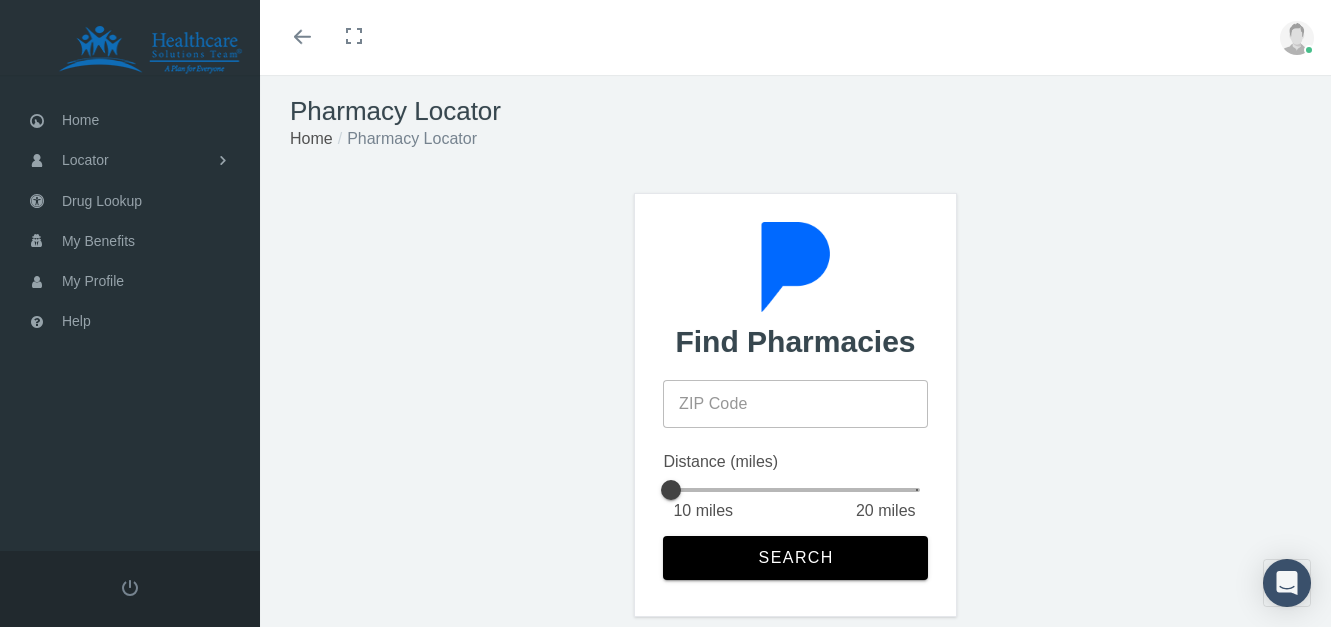 scroll, scrollTop: 0, scrollLeft: 0, axis: both 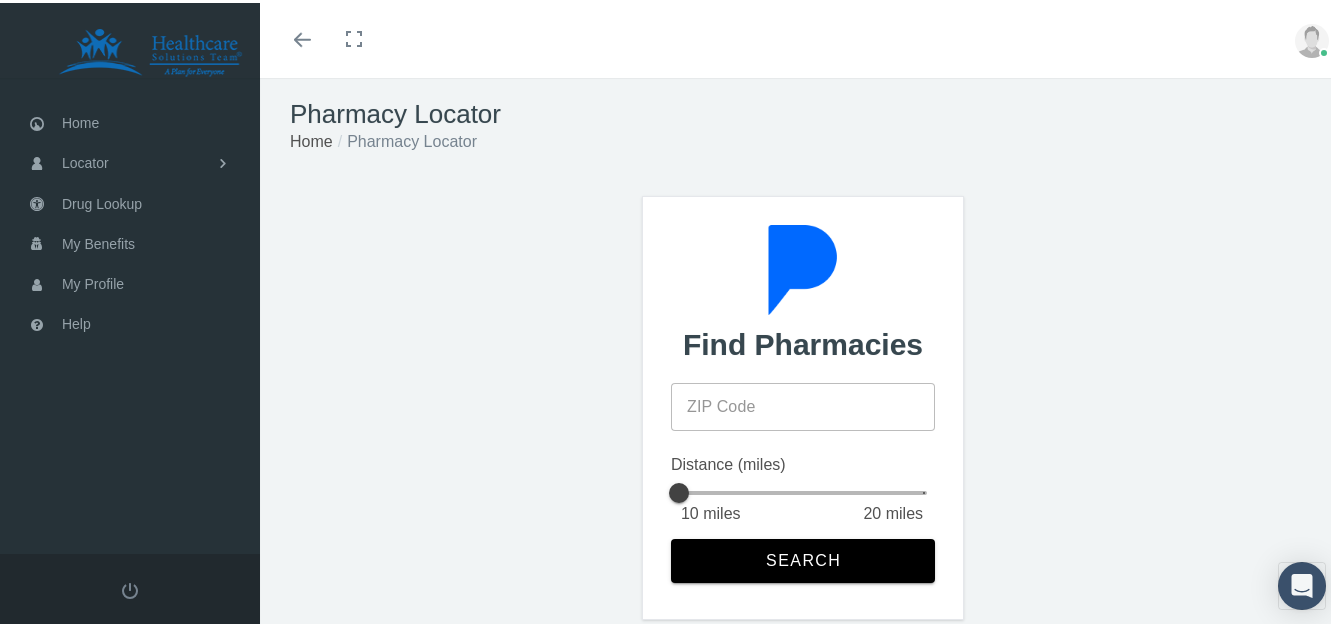 drag, startPoint x: 715, startPoint y: 407, endPoint x: 738, endPoint y: 383, distance: 33.24154 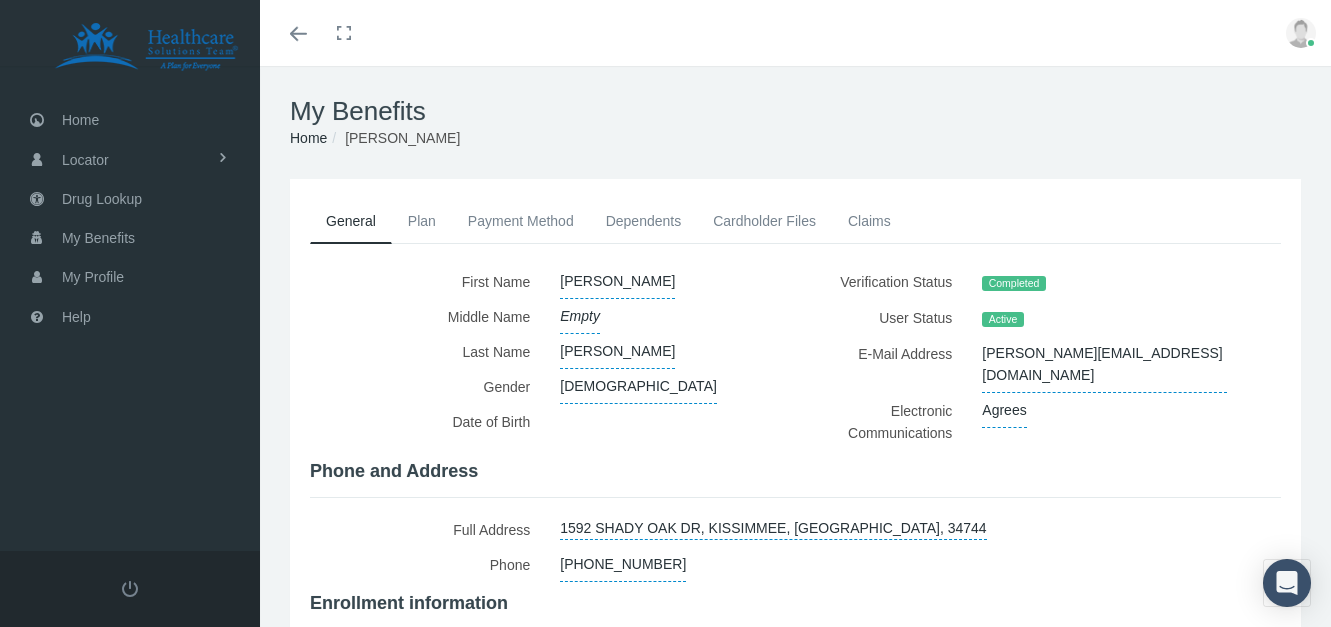 scroll, scrollTop: 350, scrollLeft: 0, axis: vertical 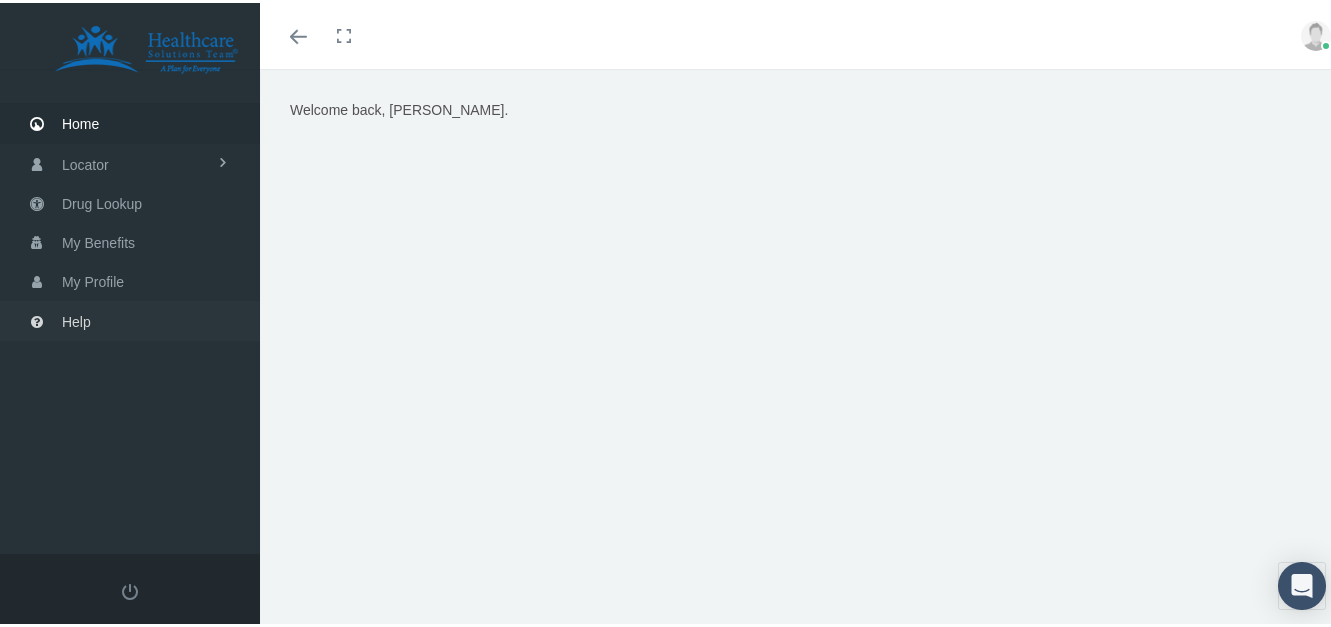 click on "Help" at bounding box center (76, 319) 